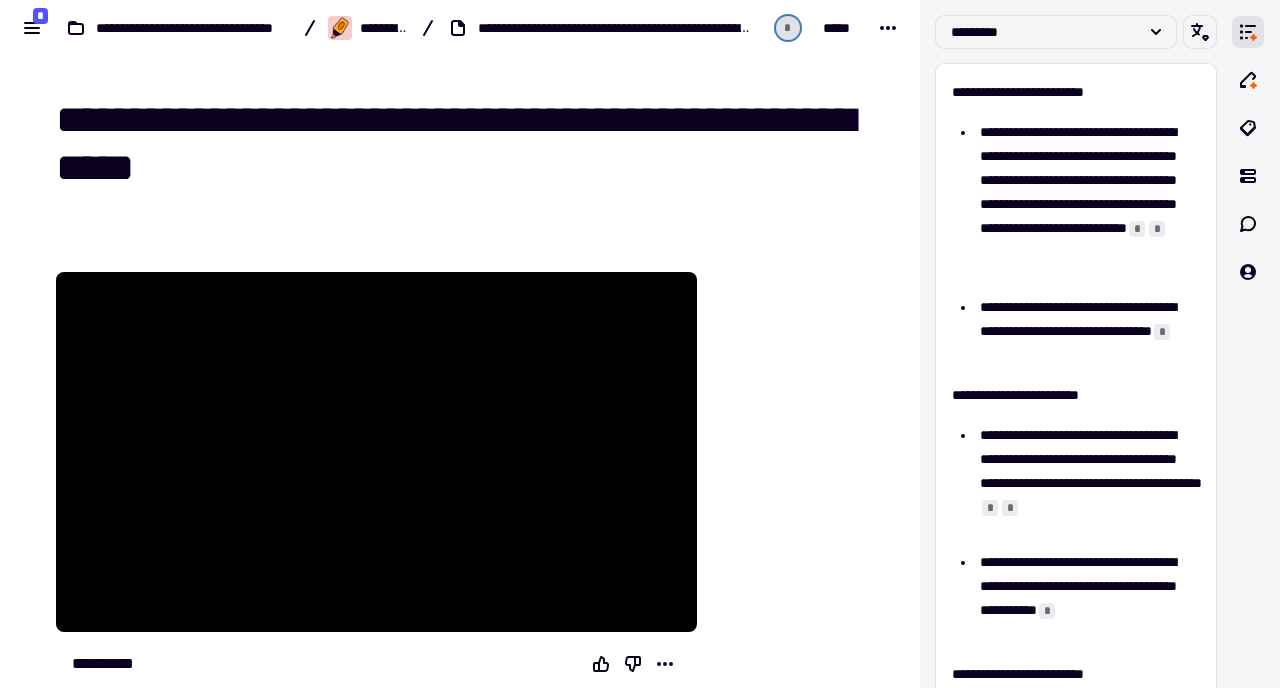 scroll, scrollTop: 0, scrollLeft: 0, axis: both 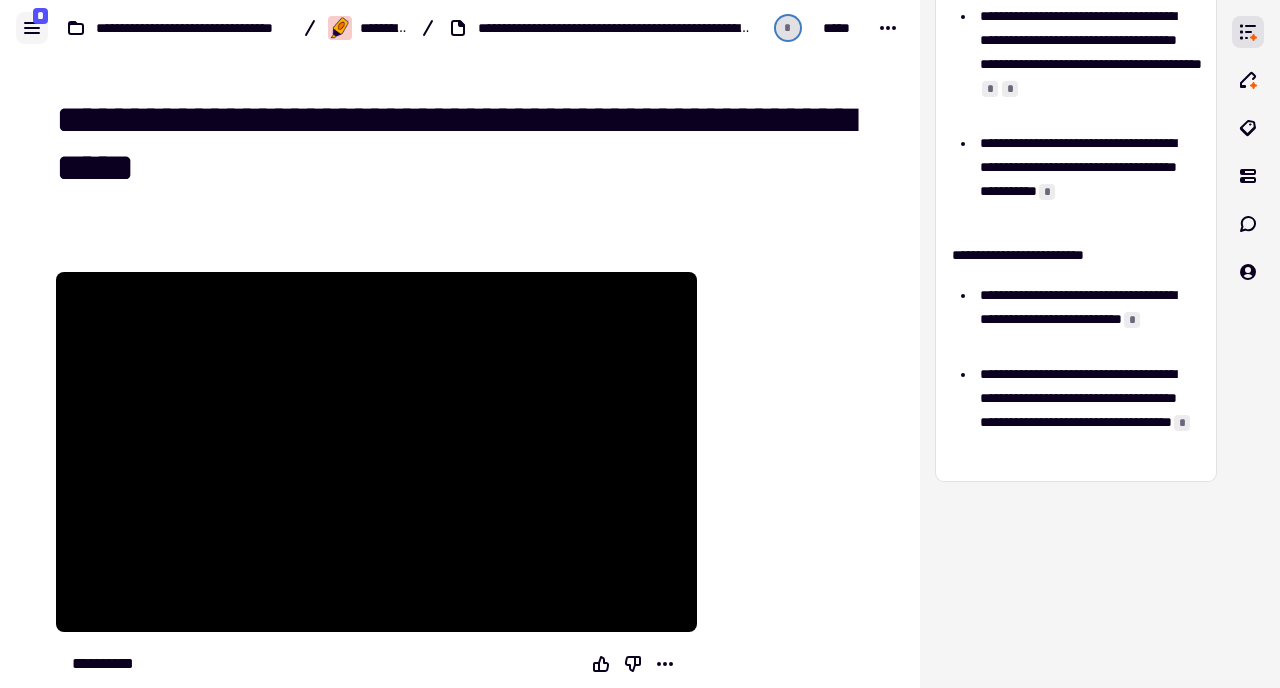 click 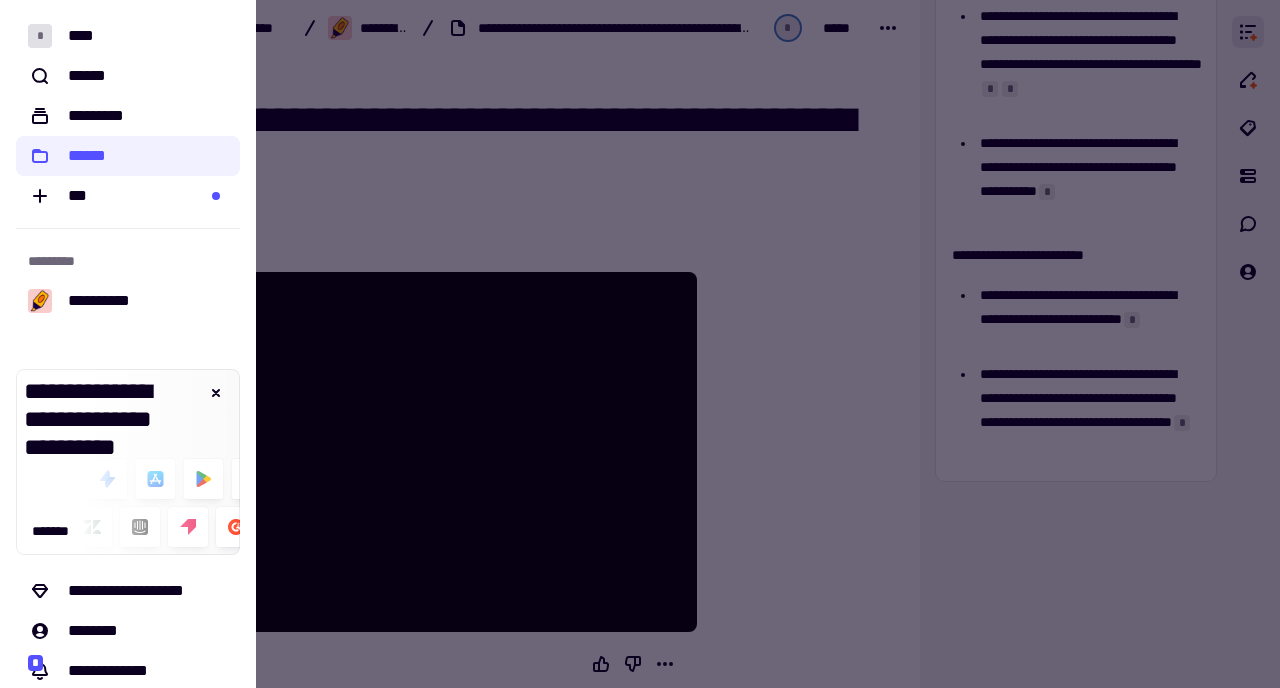 scroll, scrollTop: 99, scrollLeft: 0, axis: vertical 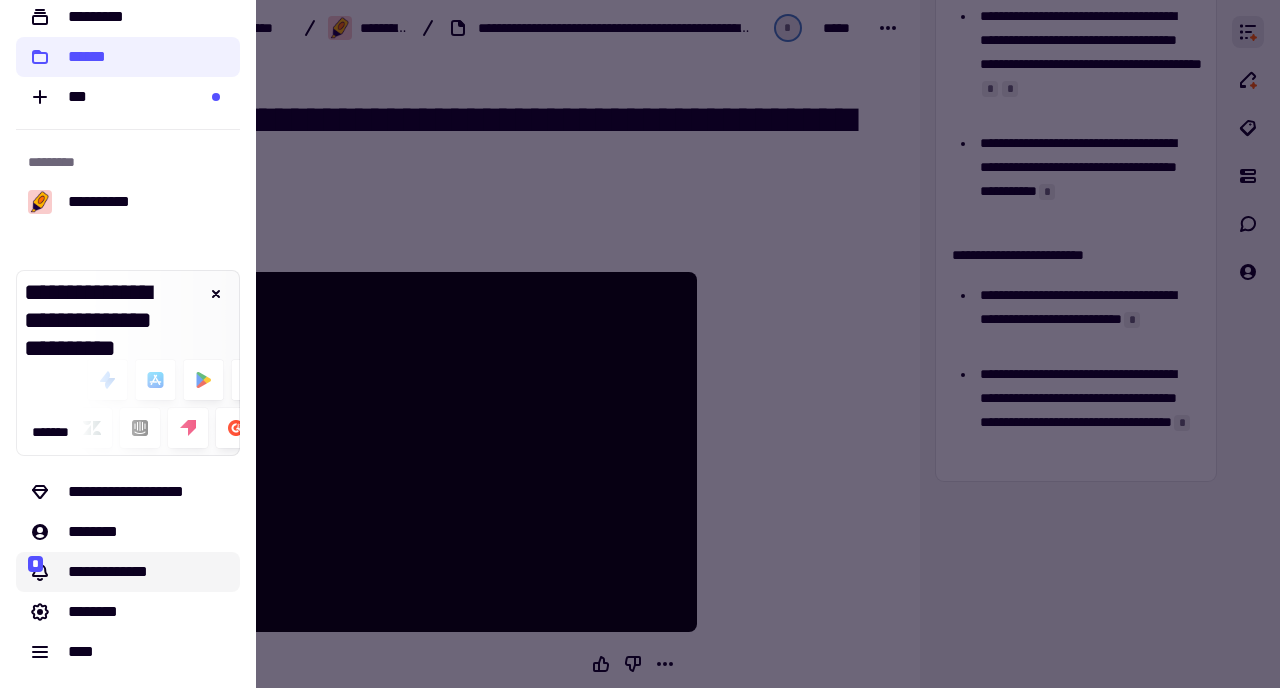 click on "**********" 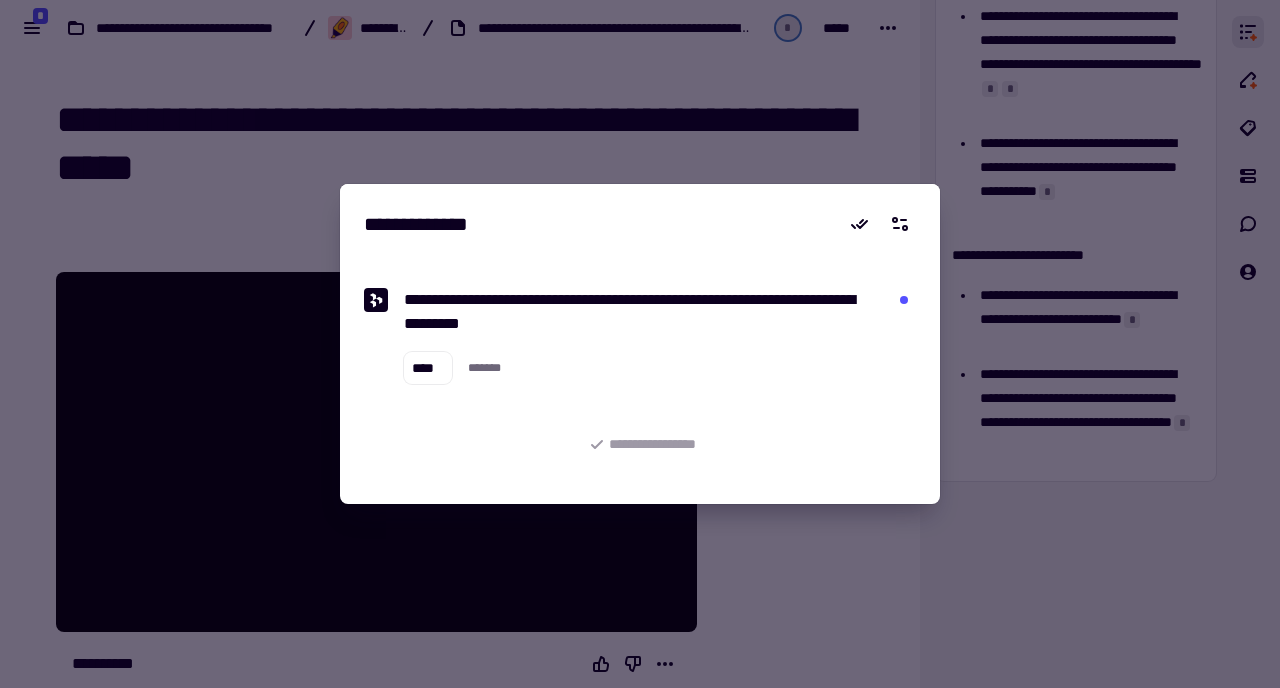 click at bounding box center (640, 344) 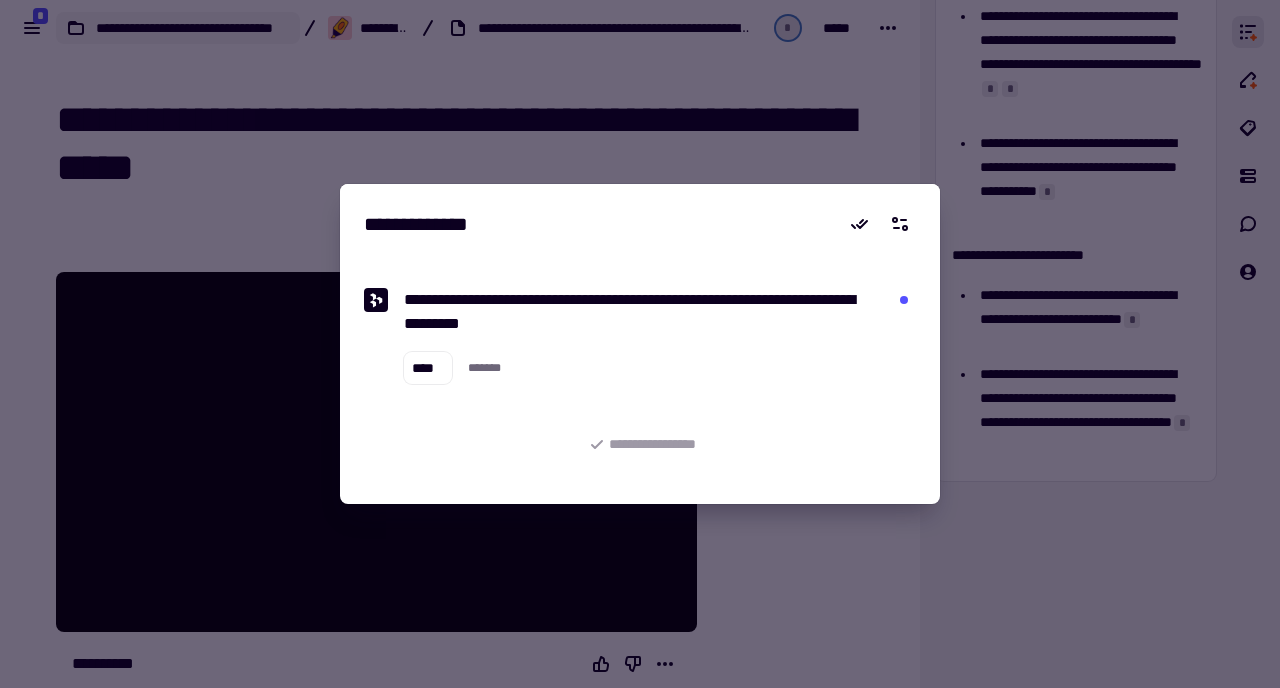scroll, scrollTop: 59, scrollLeft: 0, axis: vertical 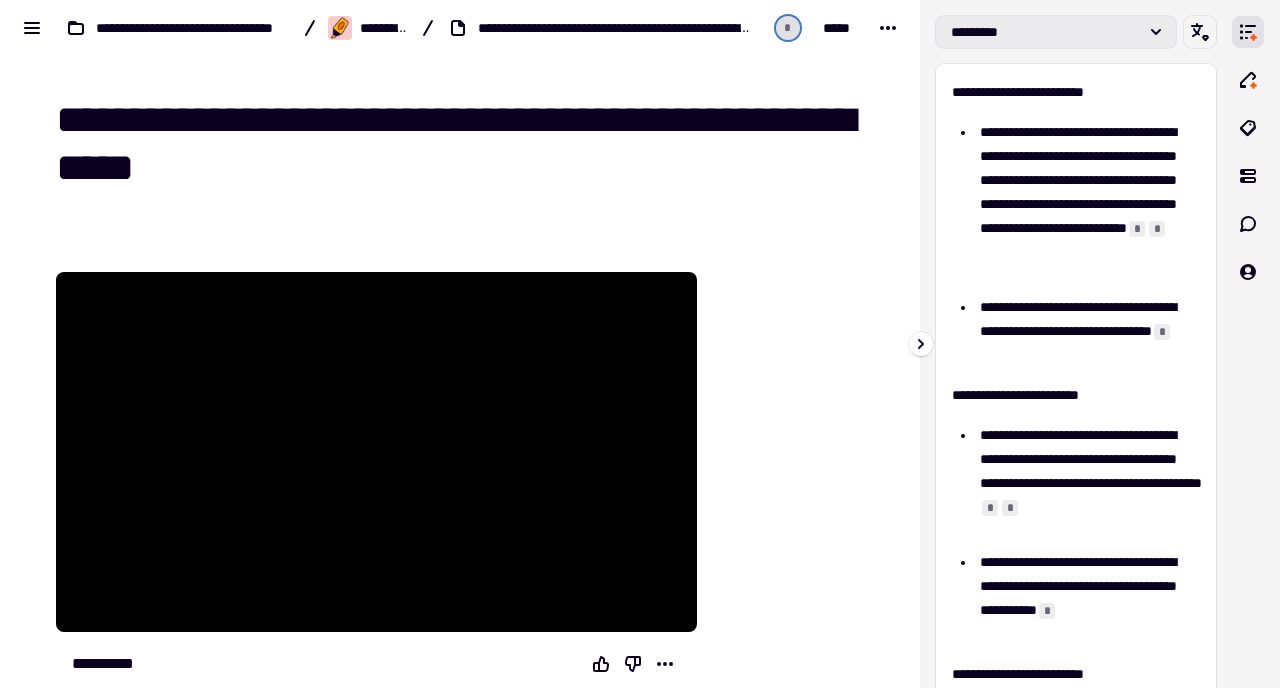 click on "*********" 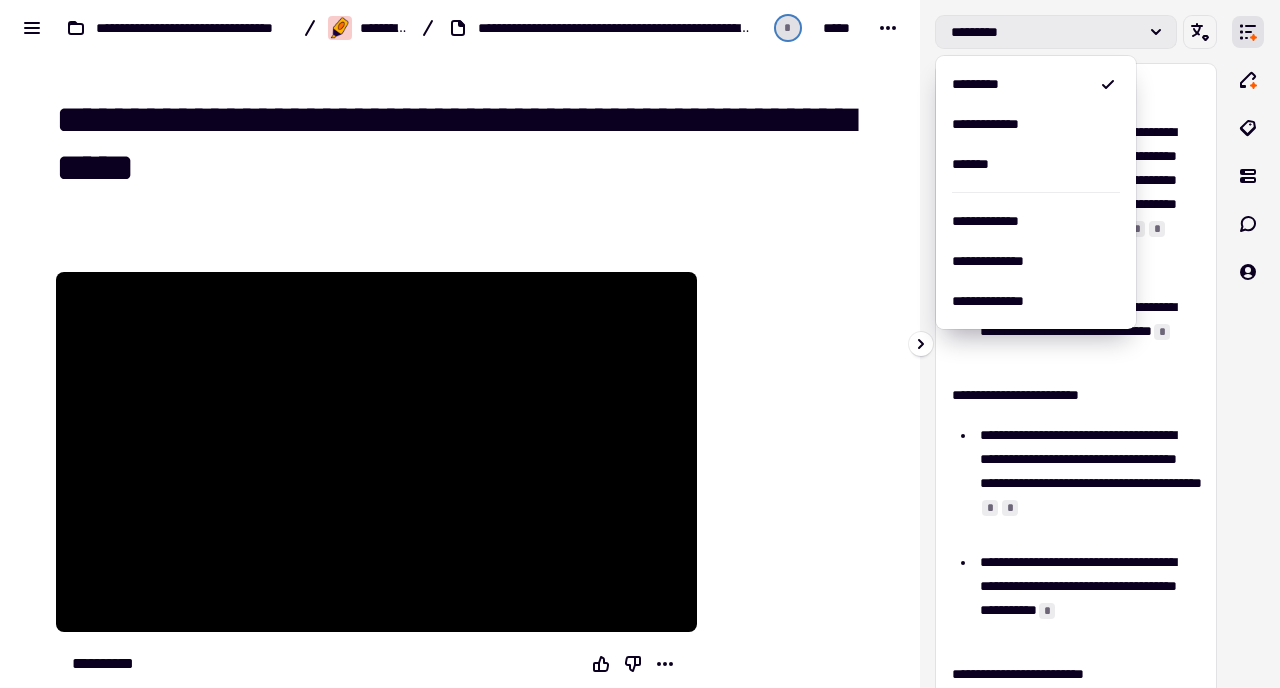 click on "*********" 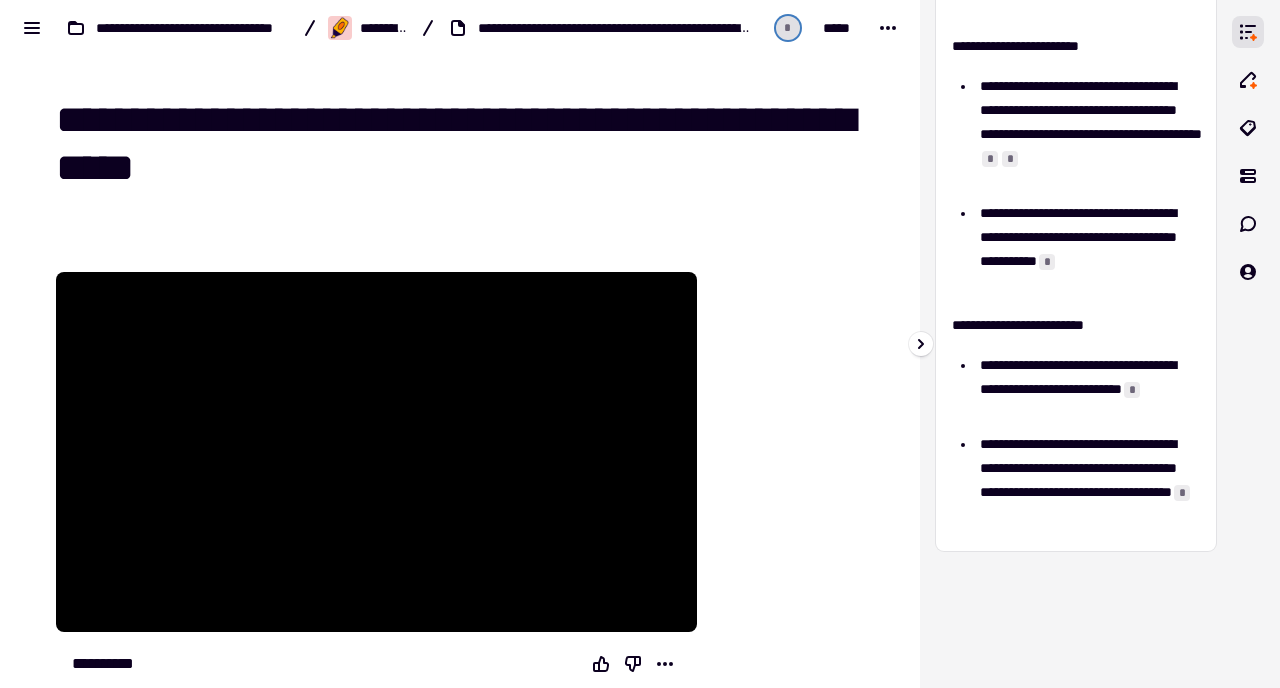 scroll, scrollTop: 419, scrollLeft: 0, axis: vertical 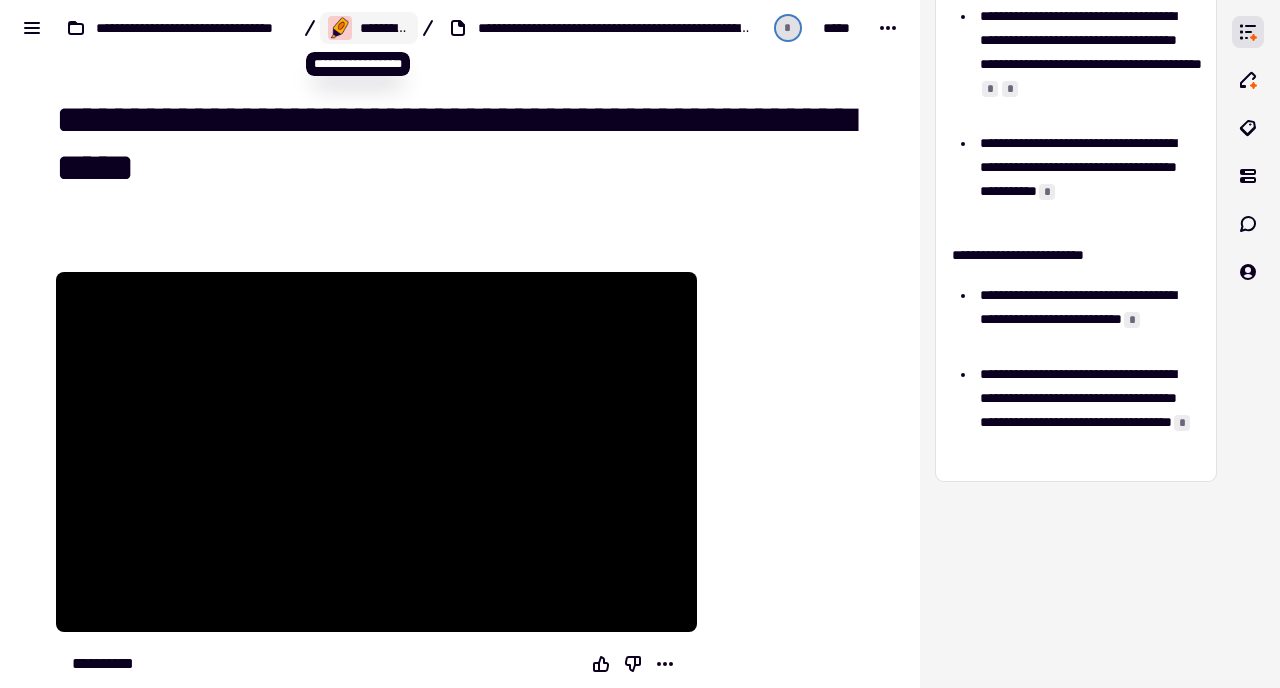 click on "**********" 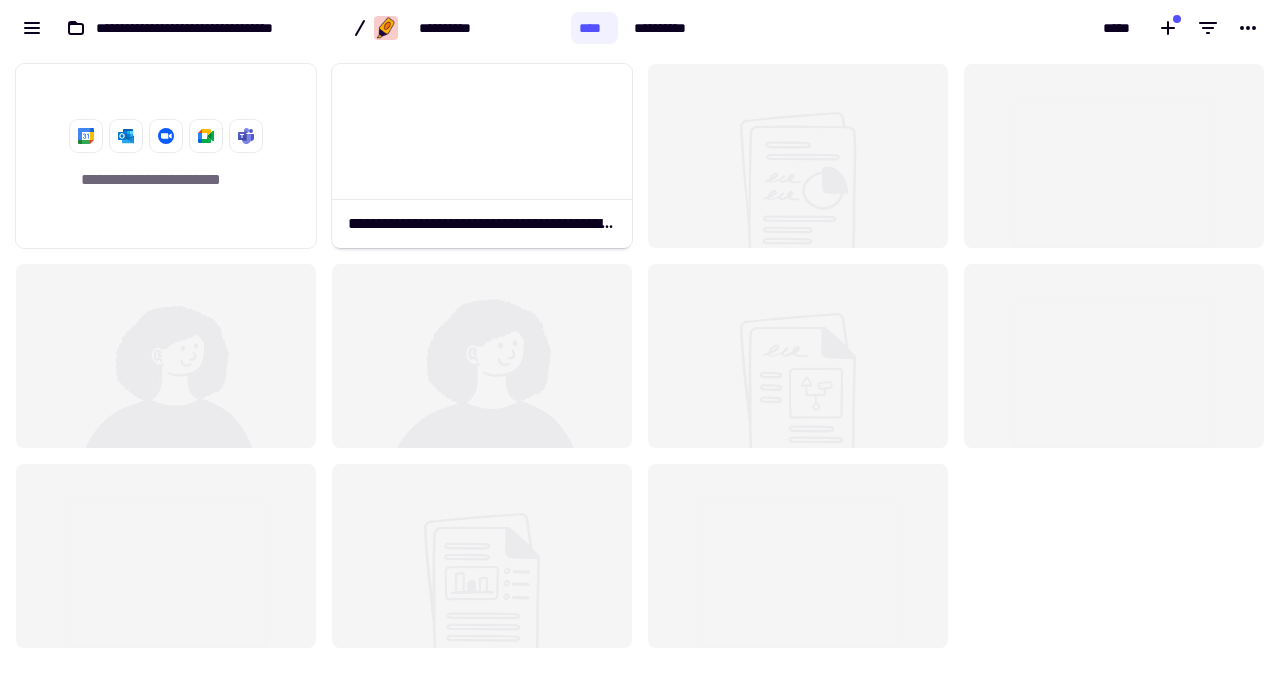 scroll, scrollTop: 1, scrollLeft: 1, axis: both 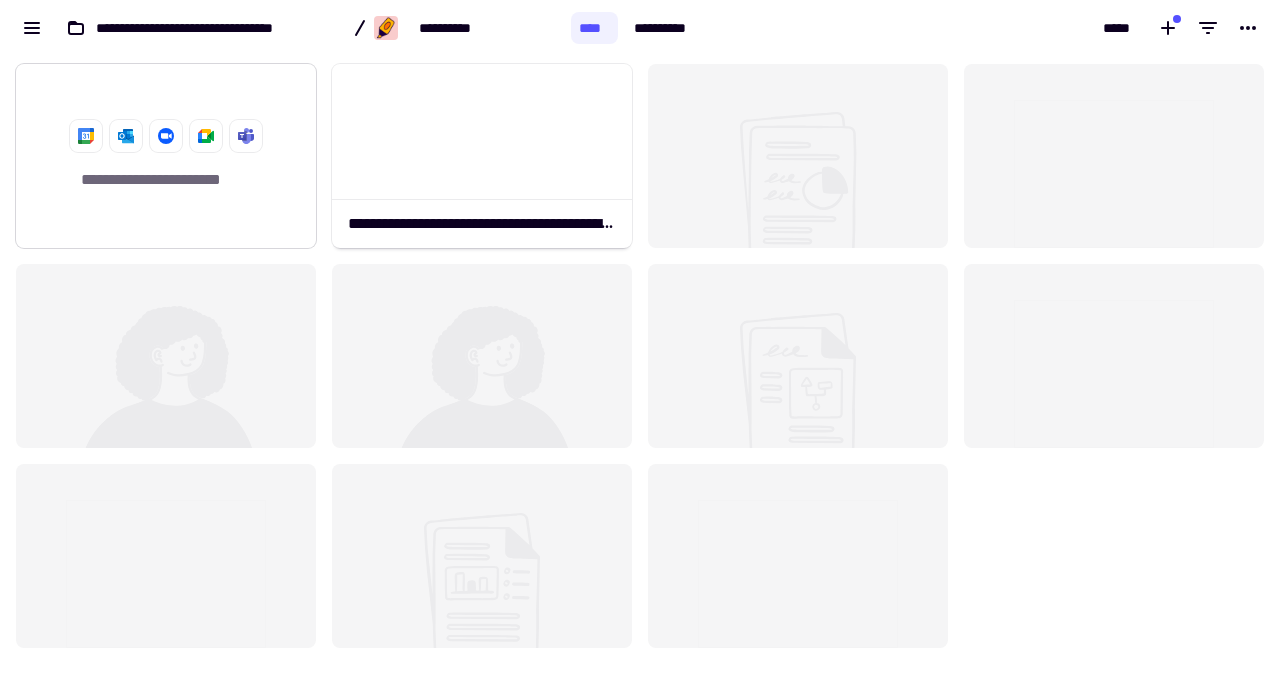 click on "**********" 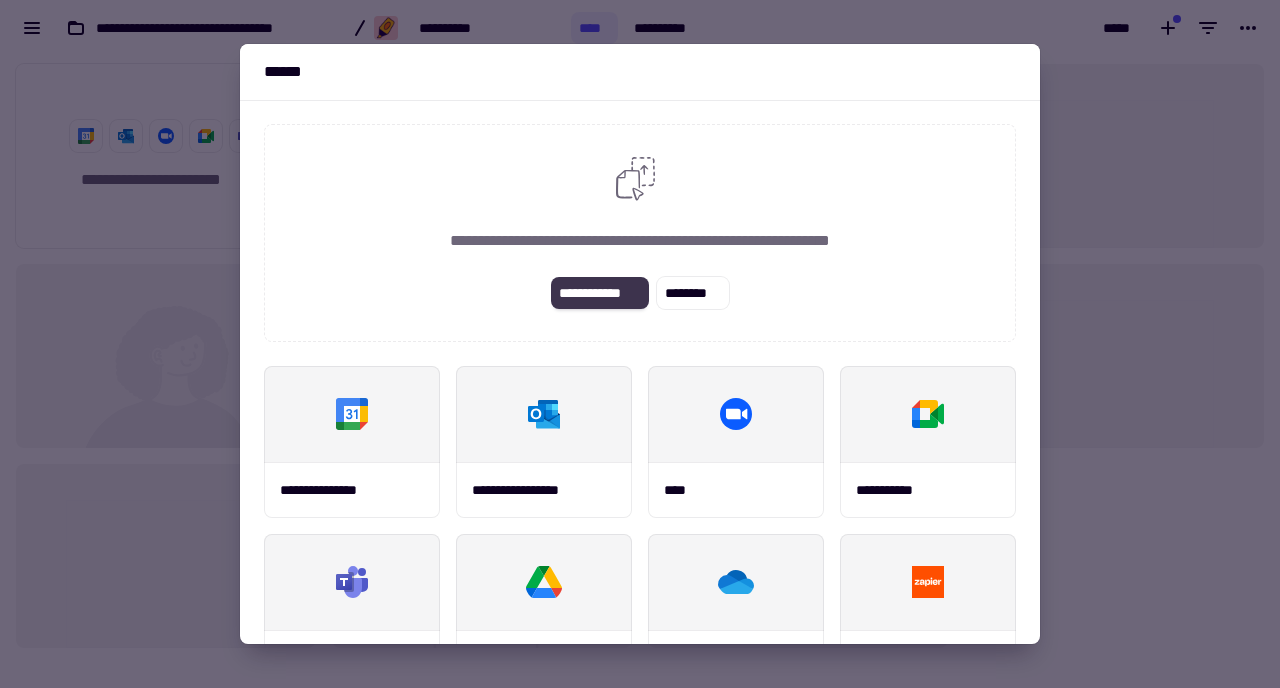click on "**********" 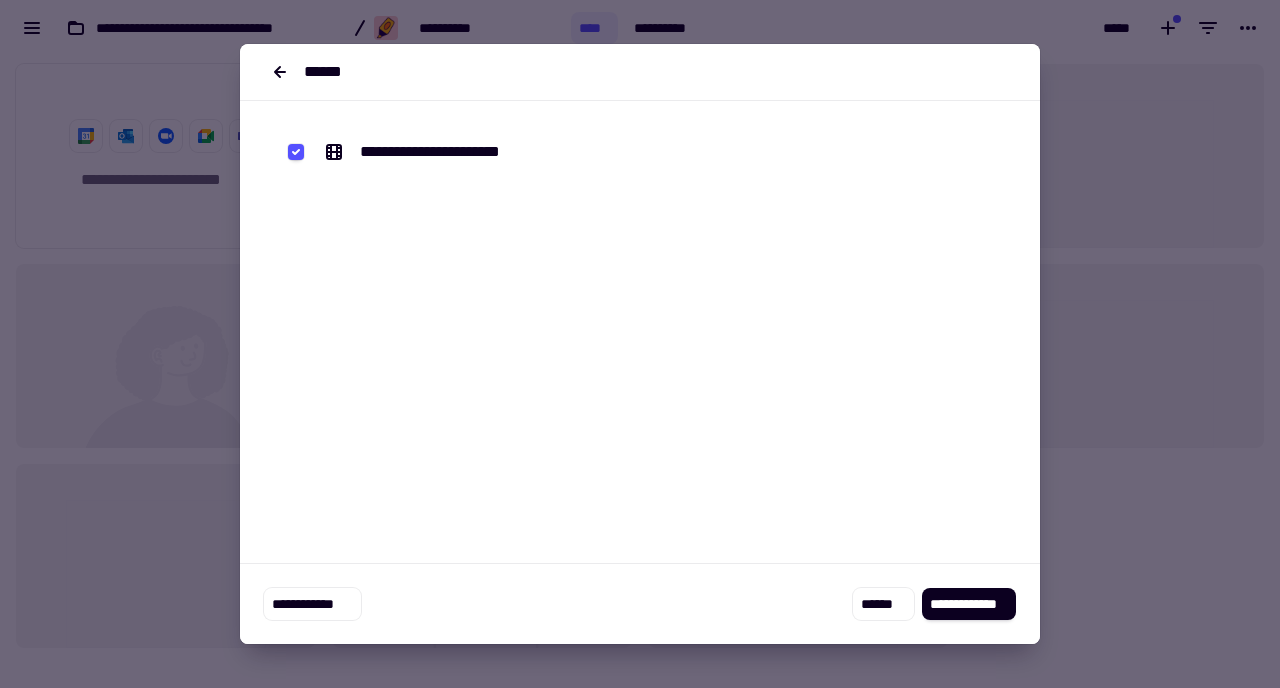 click on "**********" at bounding box center (640, 604) 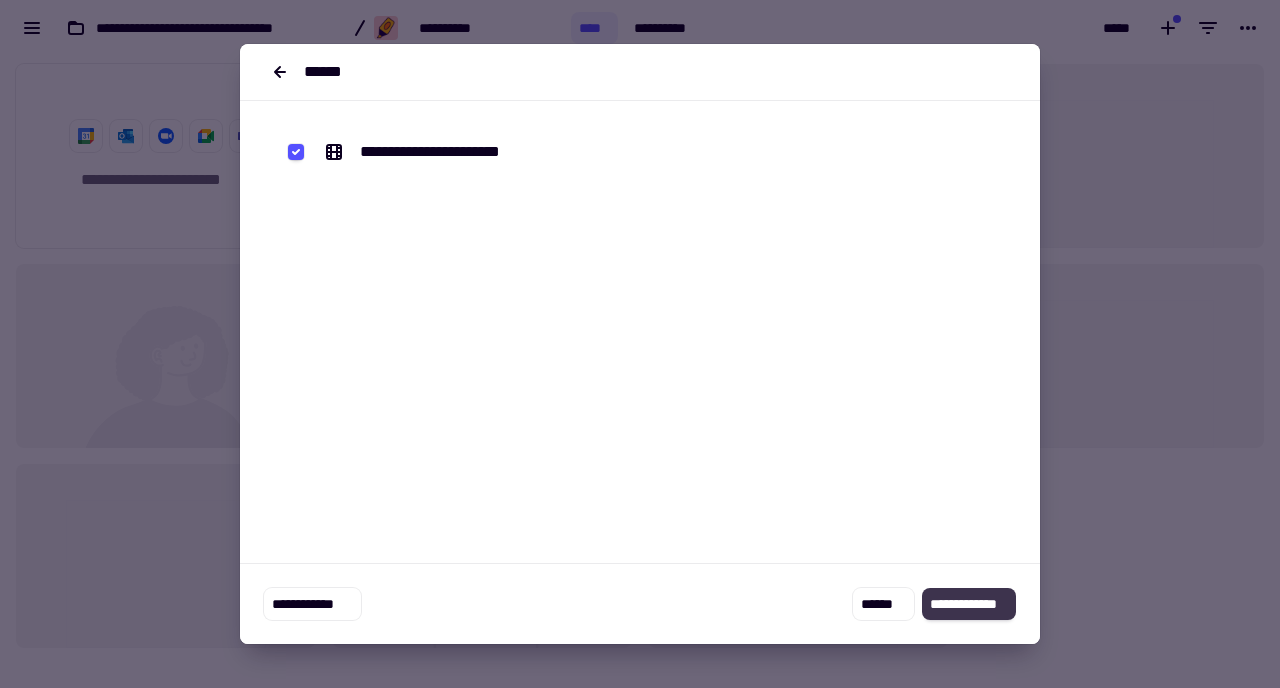 click on "**********" 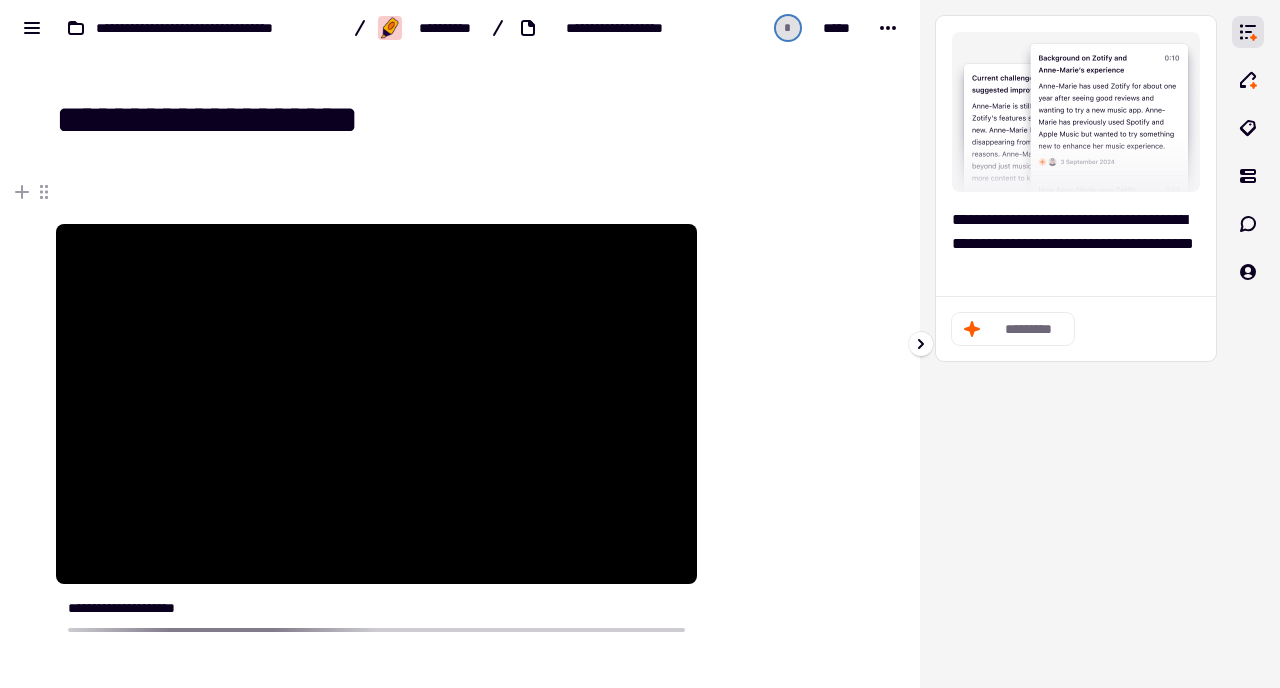 click on "*********" 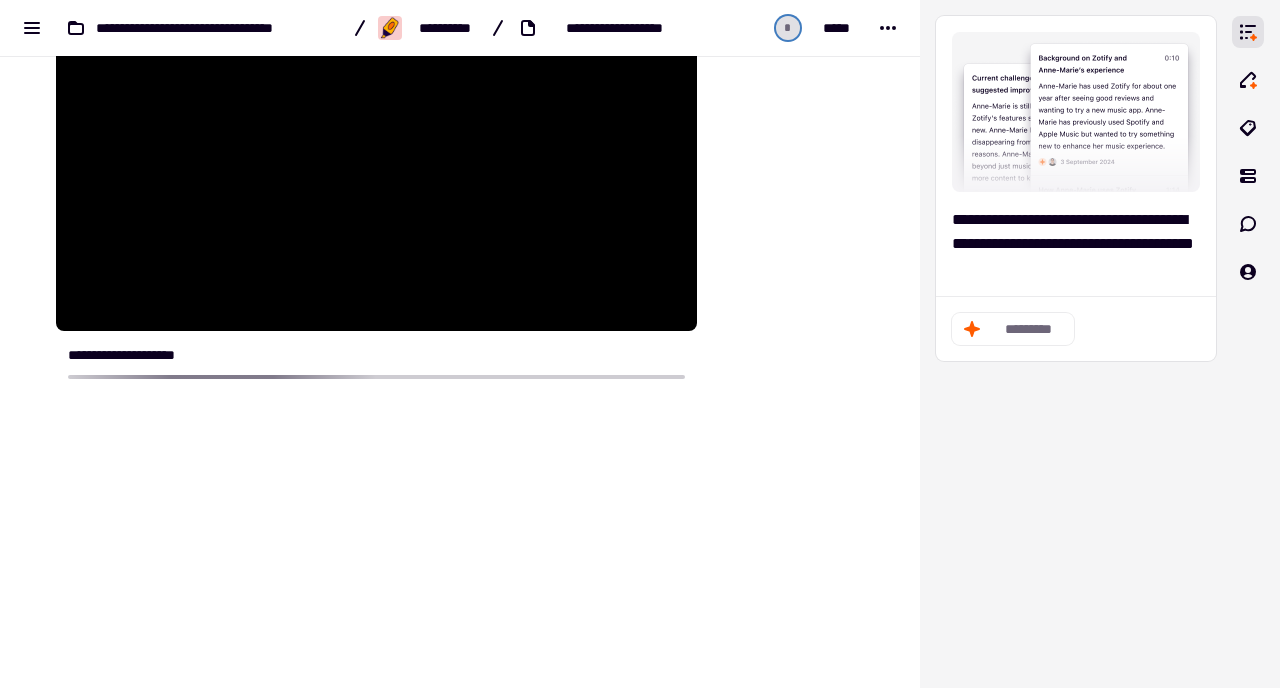 scroll, scrollTop: 0, scrollLeft: 0, axis: both 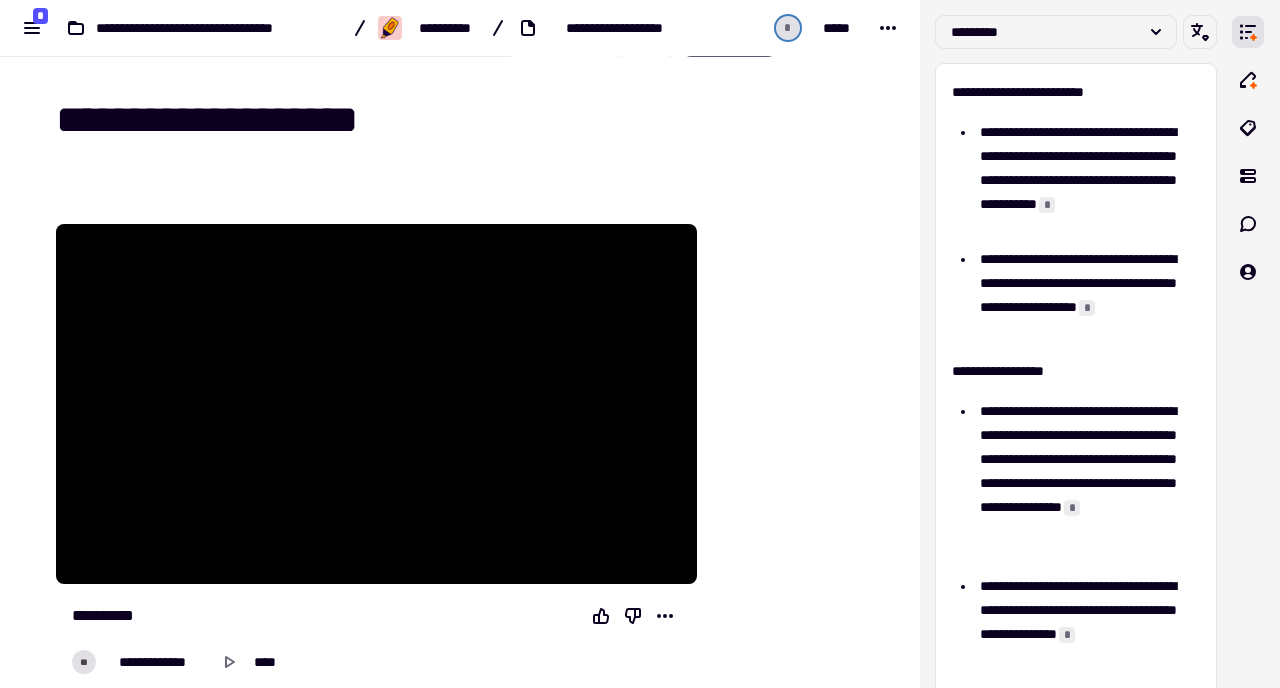 click 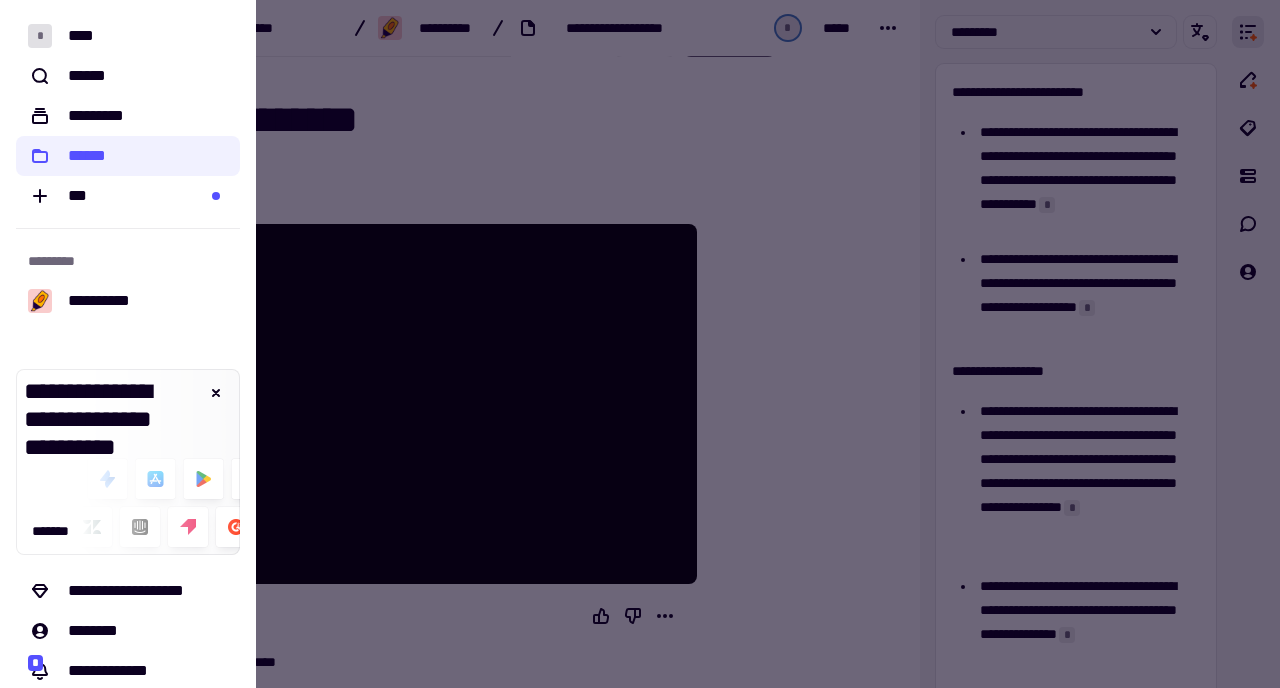 scroll, scrollTop: 99, scrollLeft: 0, axis: vertical 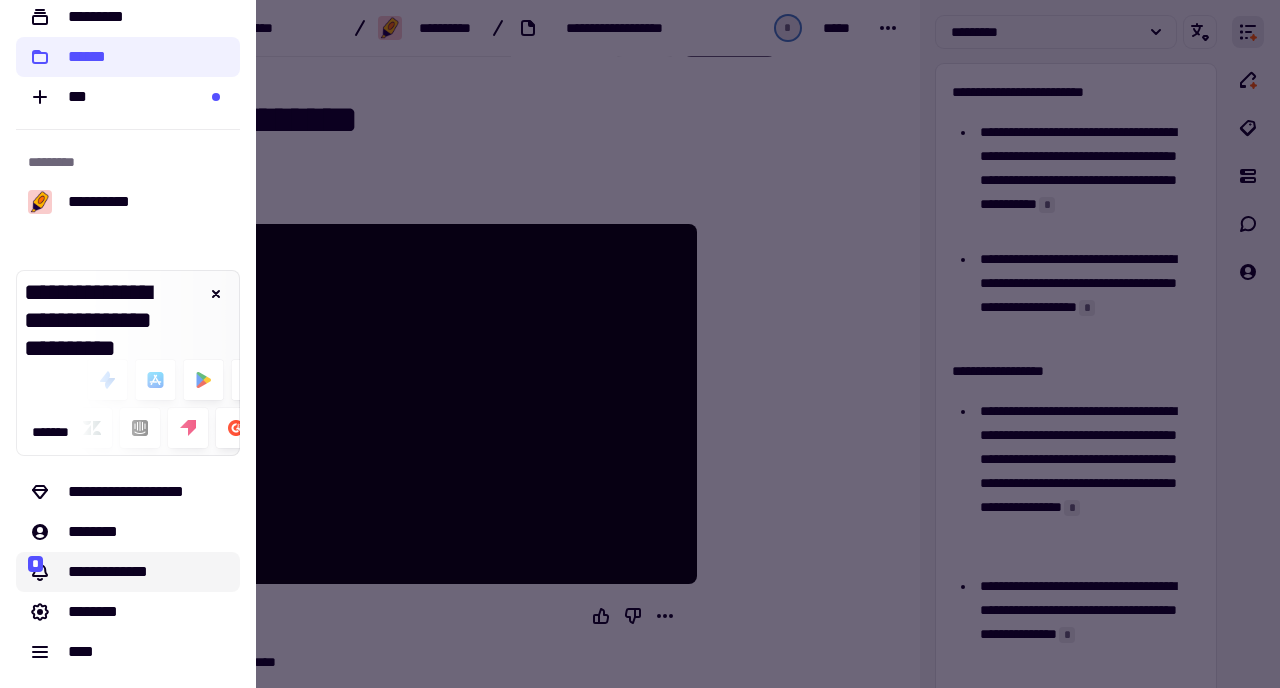 click on "**********" 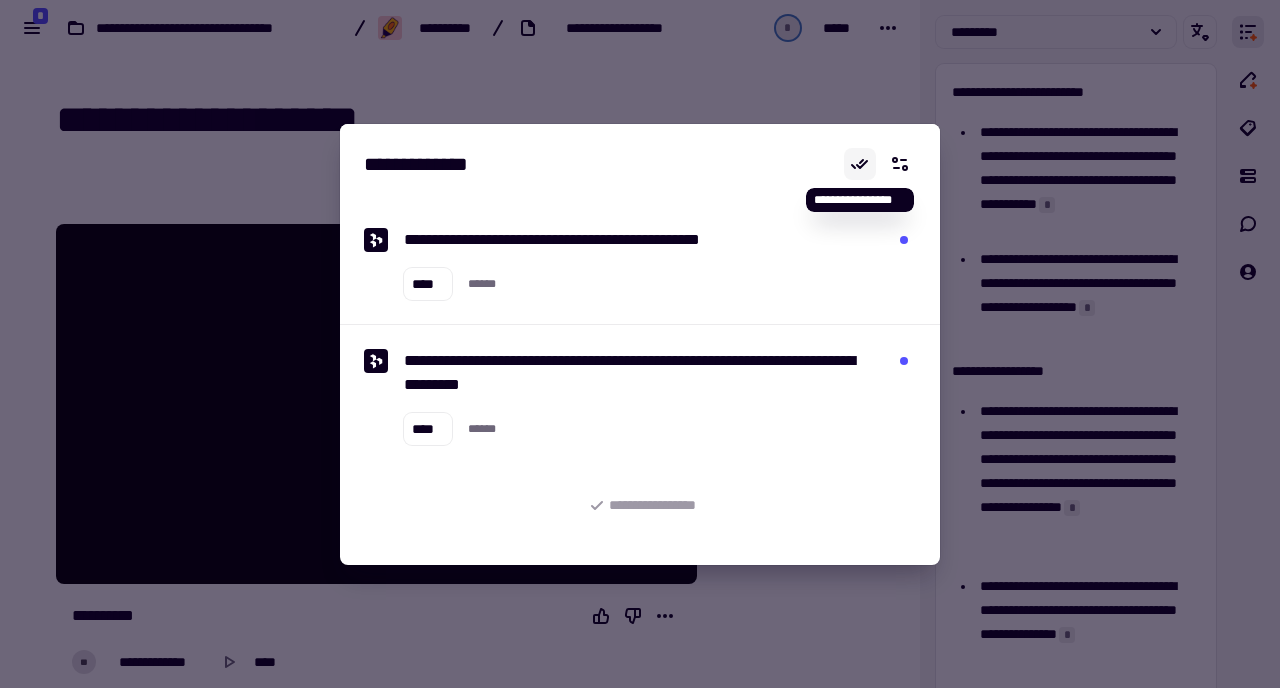 click 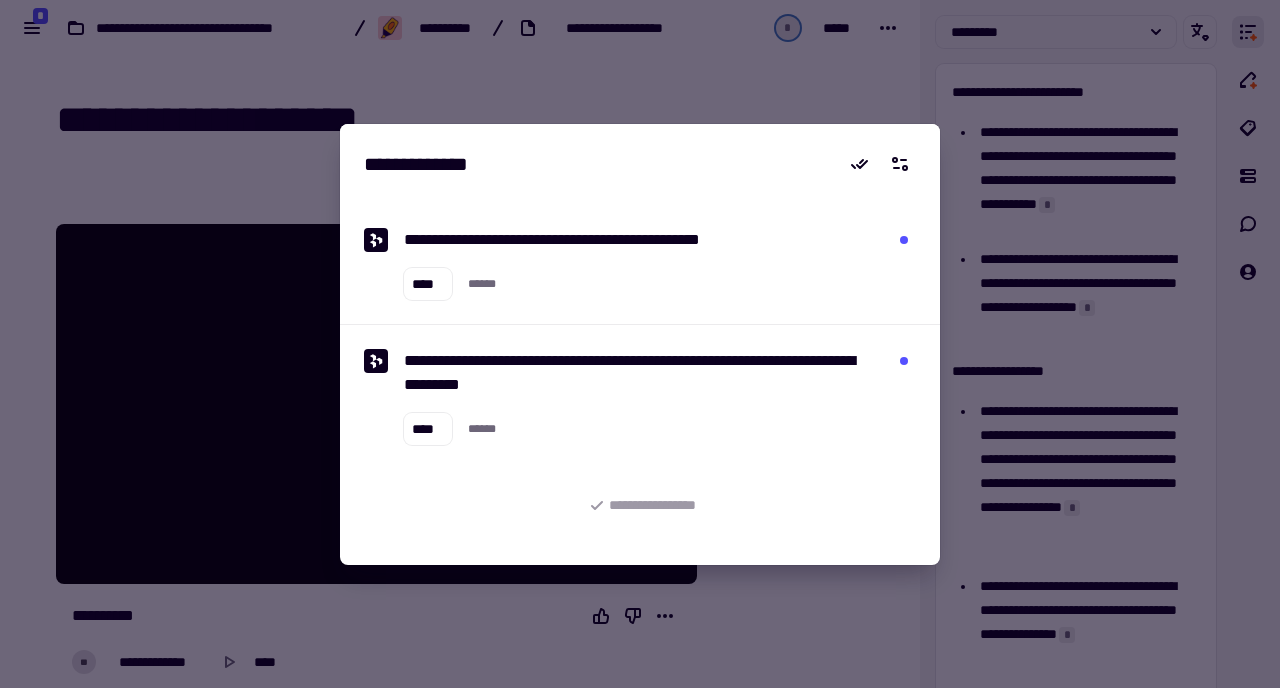 scroll, scrollTop: 59, scrollLeft: 0, axis: vertical 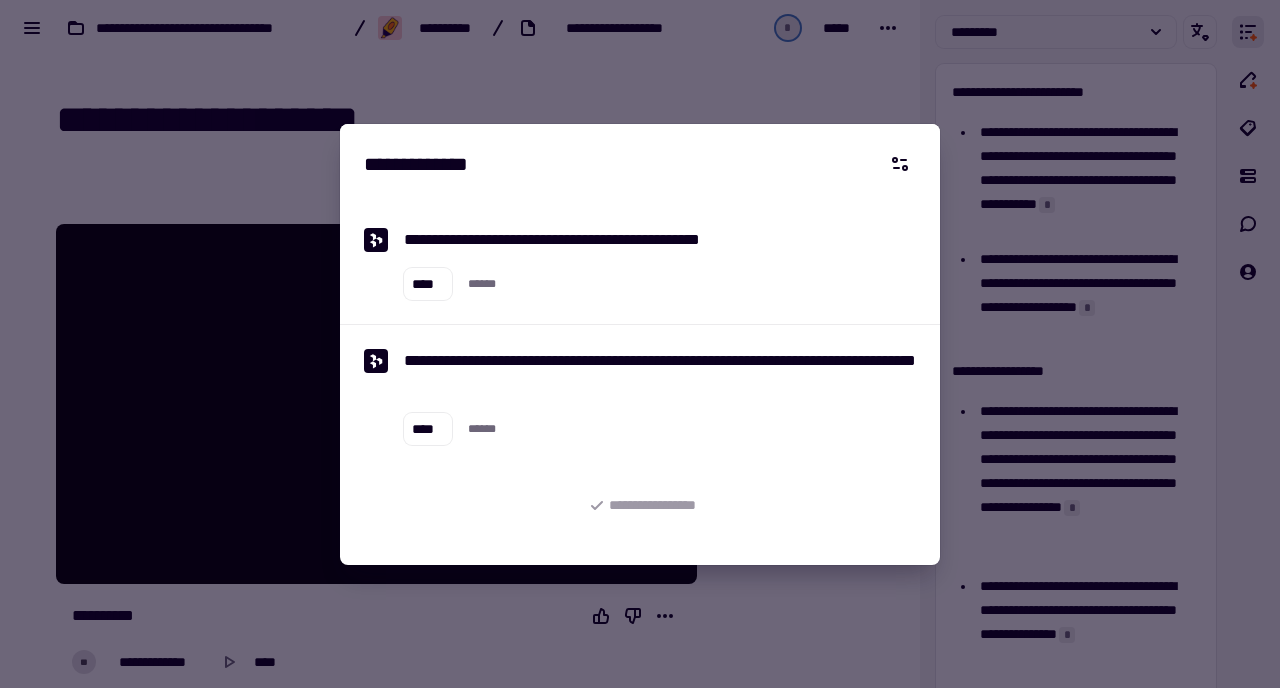 click at bounding box center [640, 344] 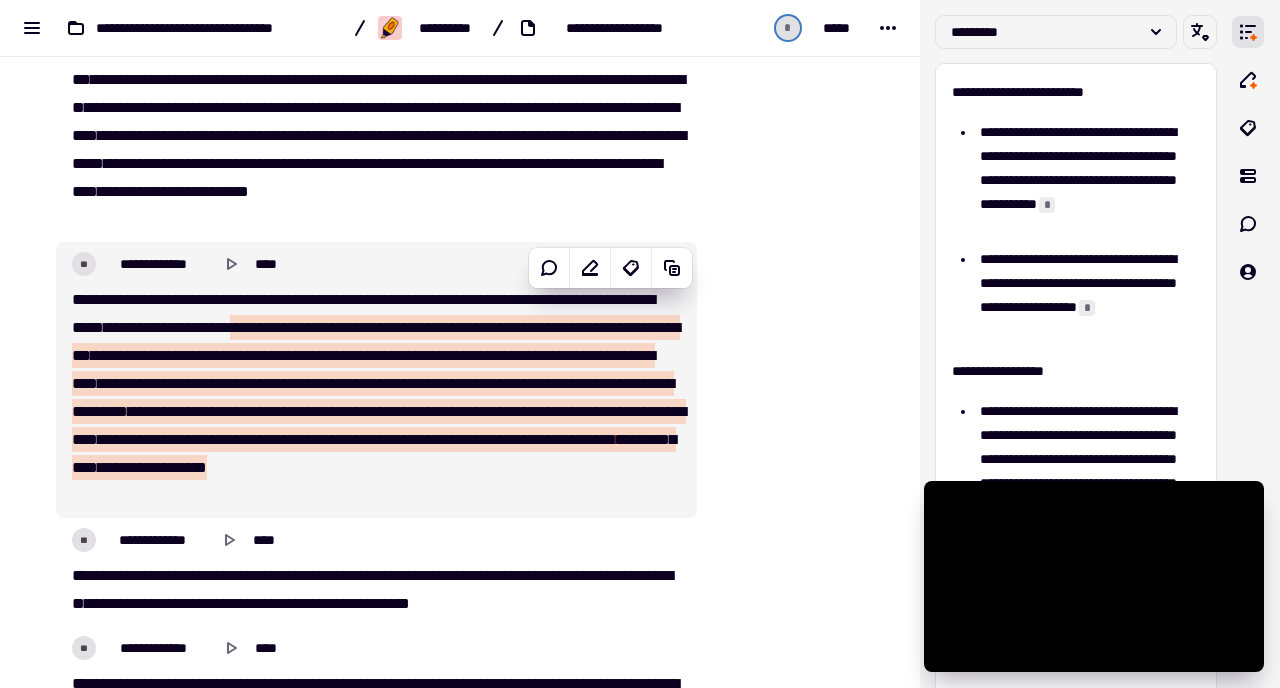 scroll, scrollTop: 1047, scrollLeft: 0, axis: vertical 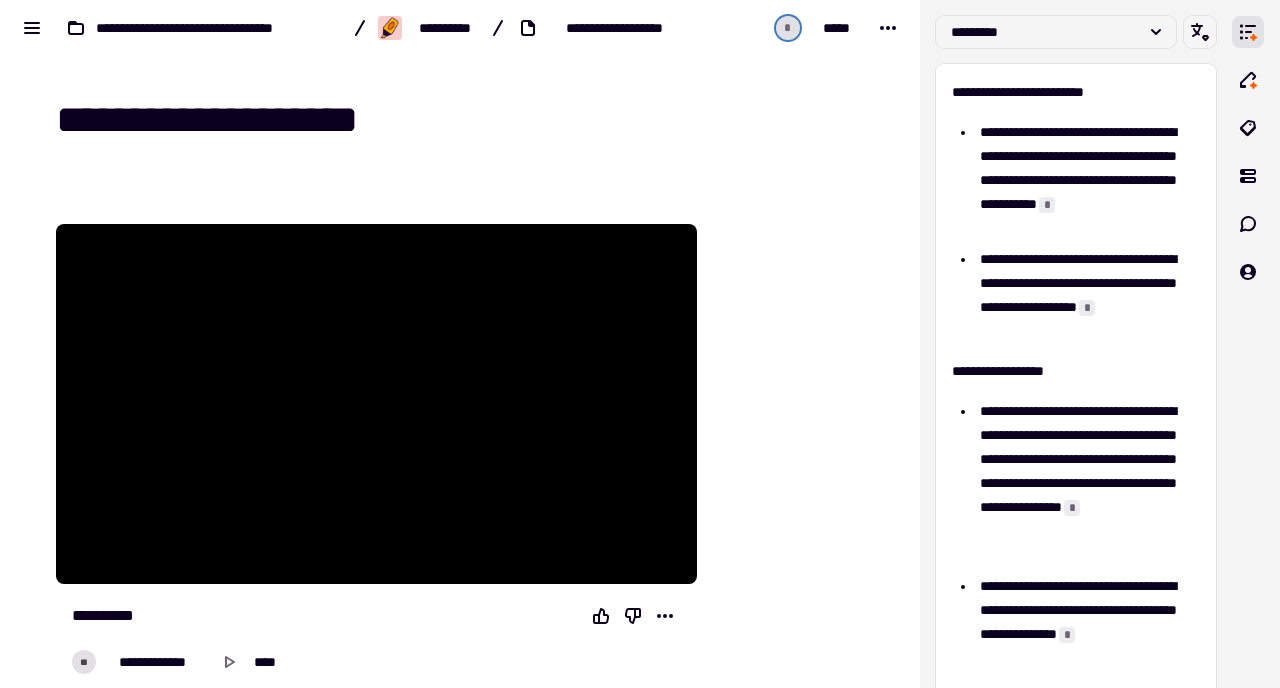 click at bounding box center [794, 3865] 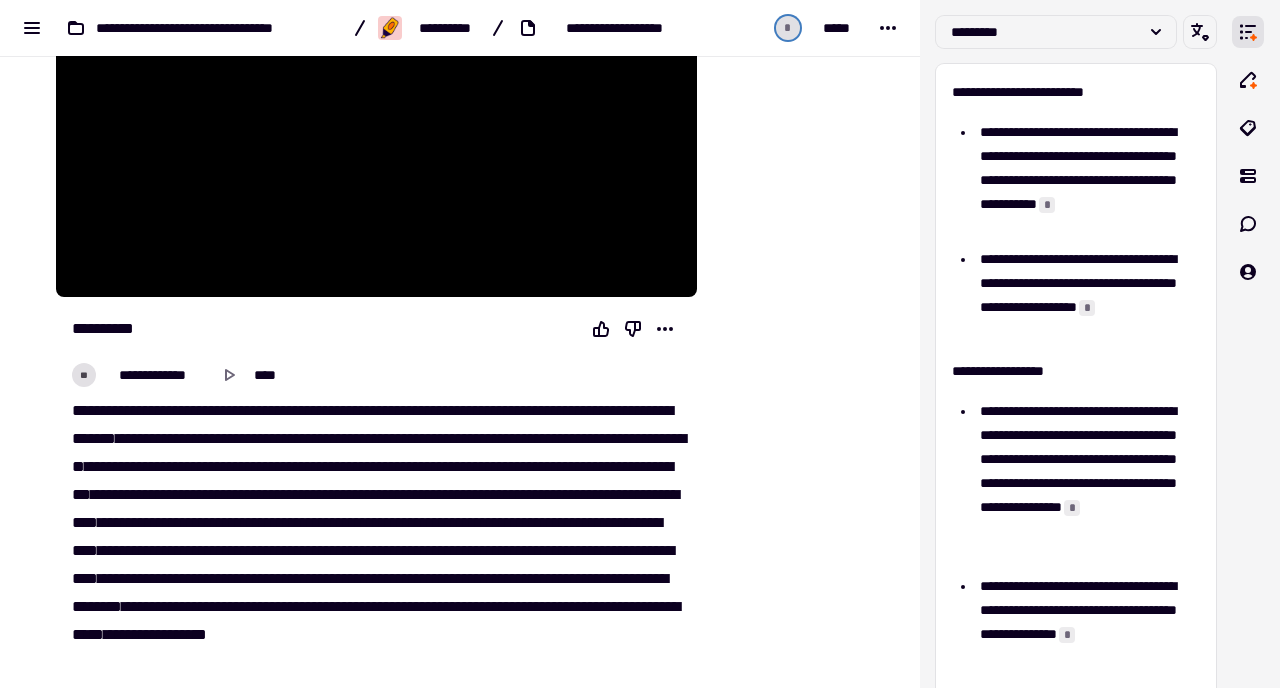 scroll, scrollTop: 0, scrollLeft: 0, axis: both 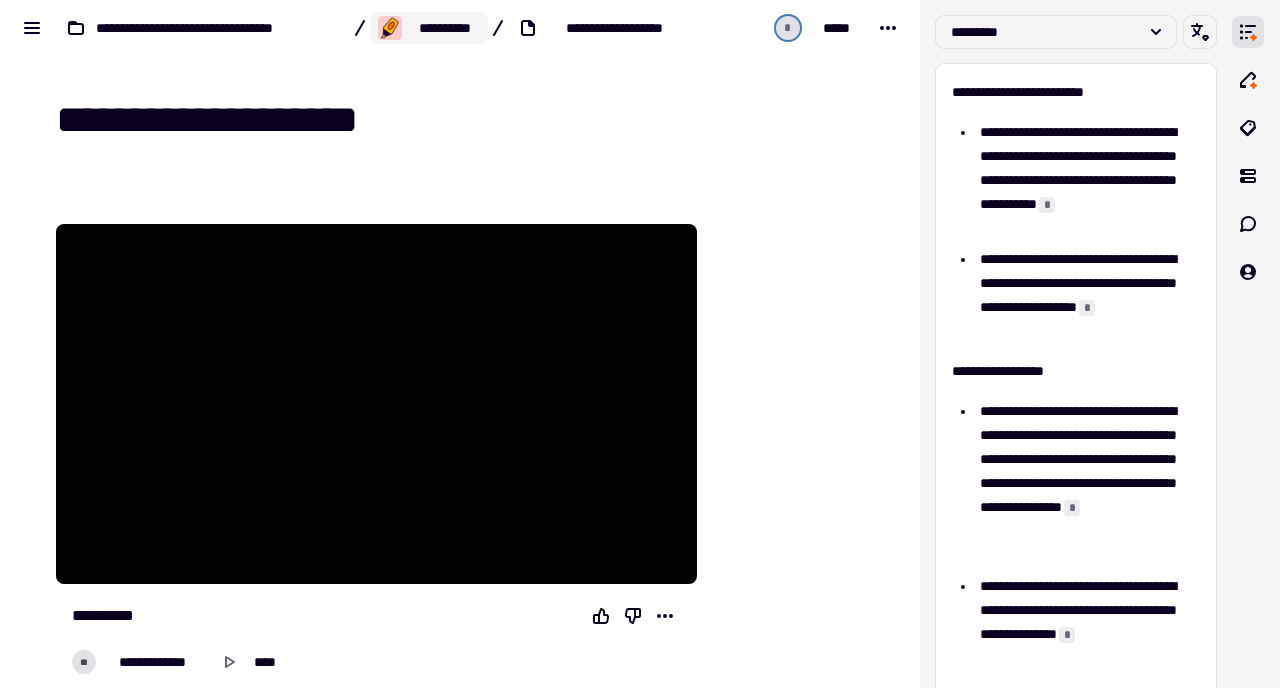 click on "**********" 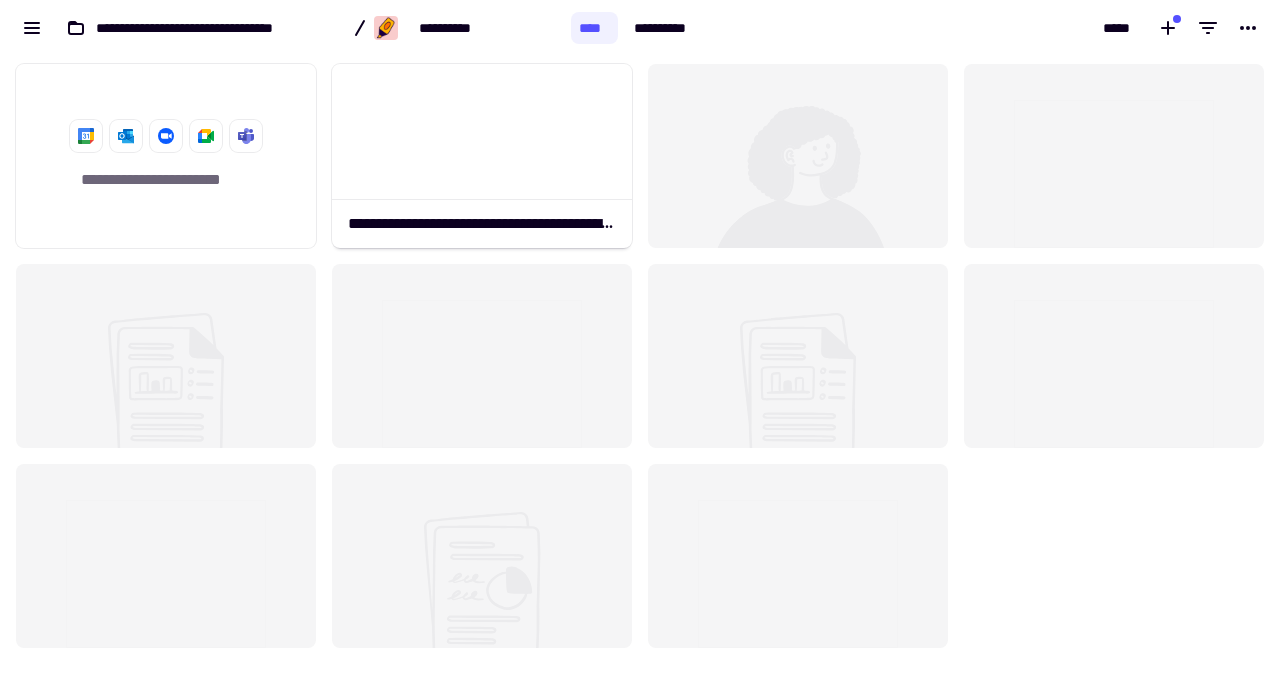 scroll, scrollTop: 1, scrollLeft: 1, axis: both 